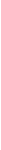 scroll, scrollTop: 0, scrollLeft: 0, axis: both 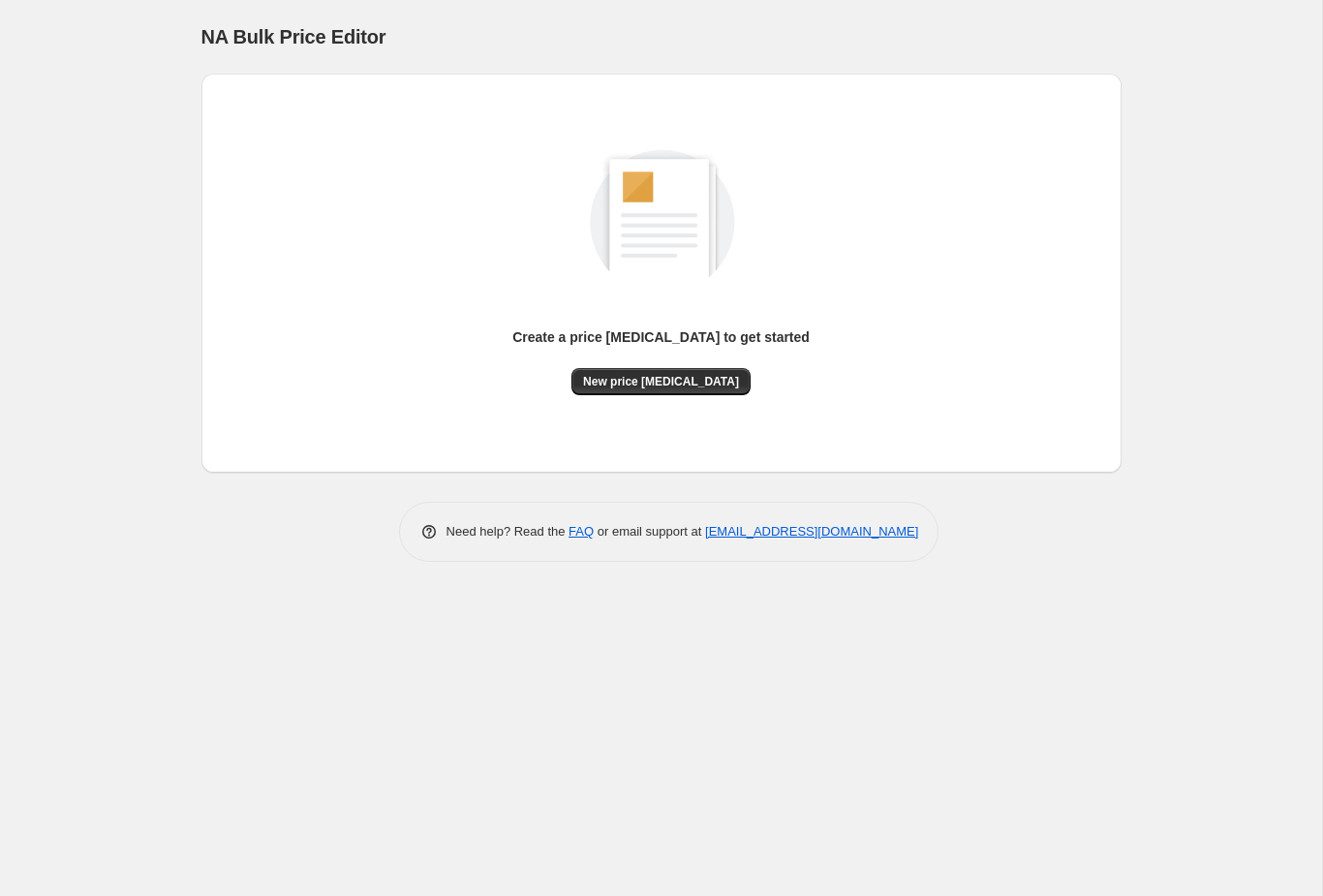 click on "New price [MEDICAL_DATA]" at bounding box center (661, 382) 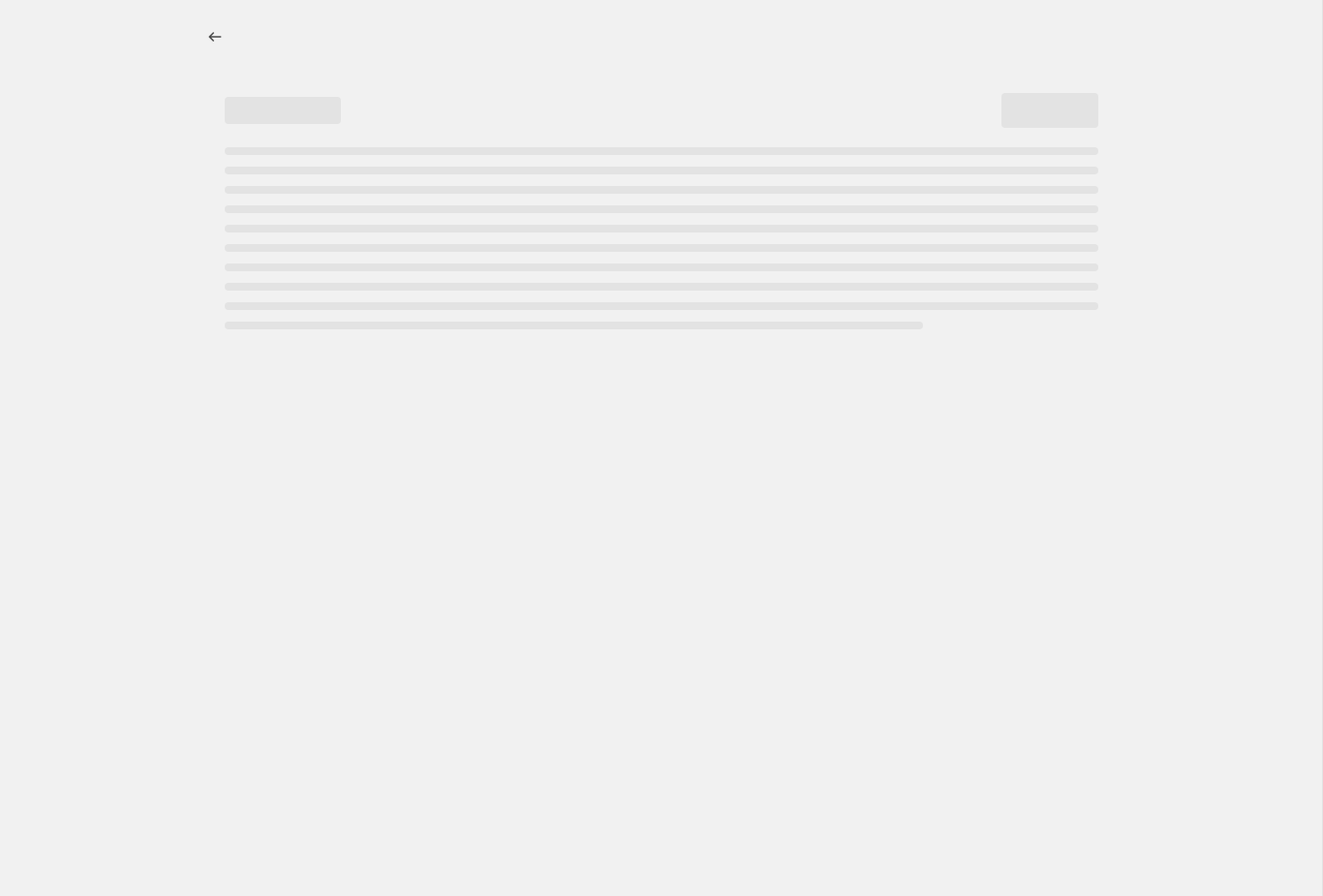 select on "percentage" 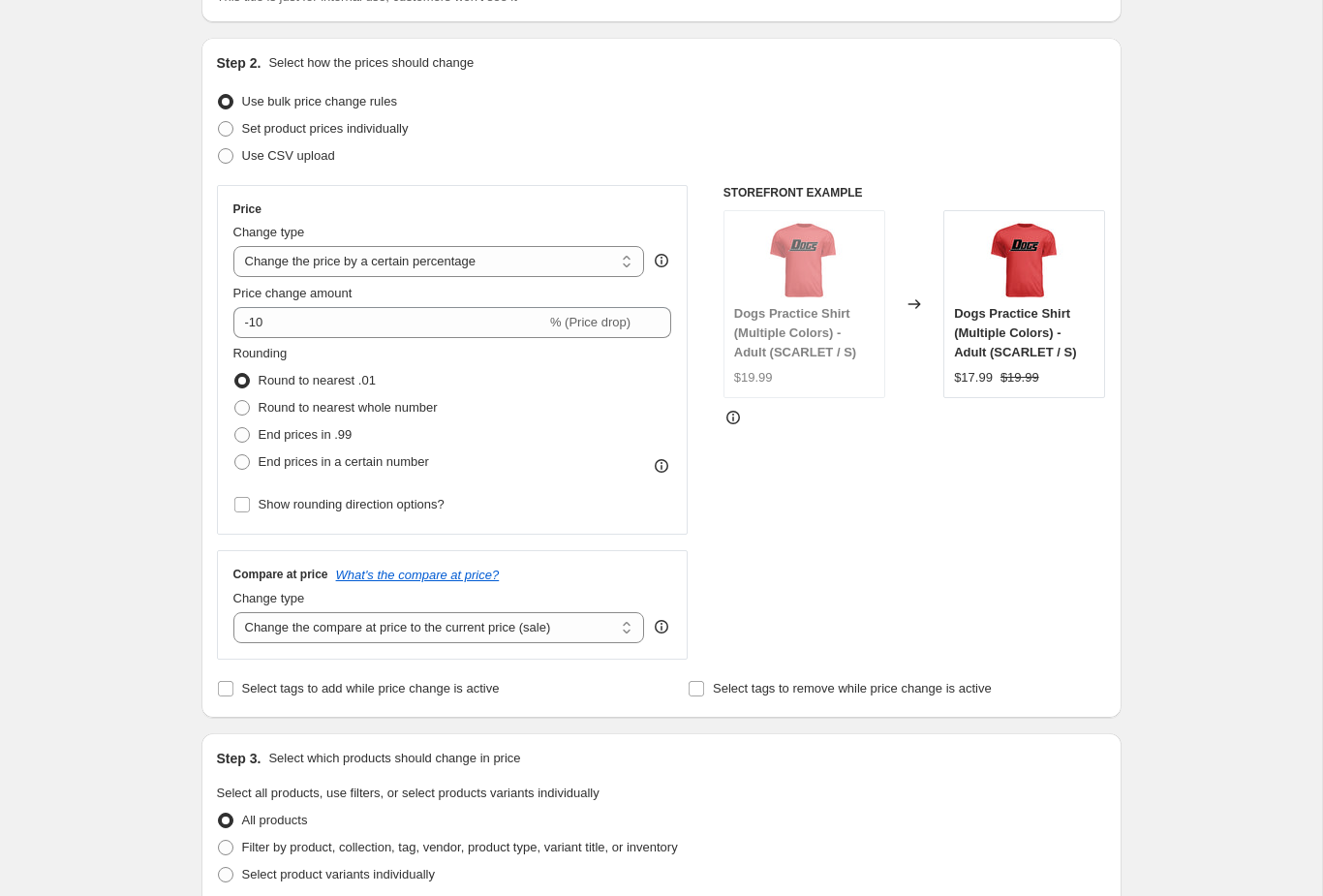 scroll, scrollTop: 170, scrollLeft: 0, axis: vertical 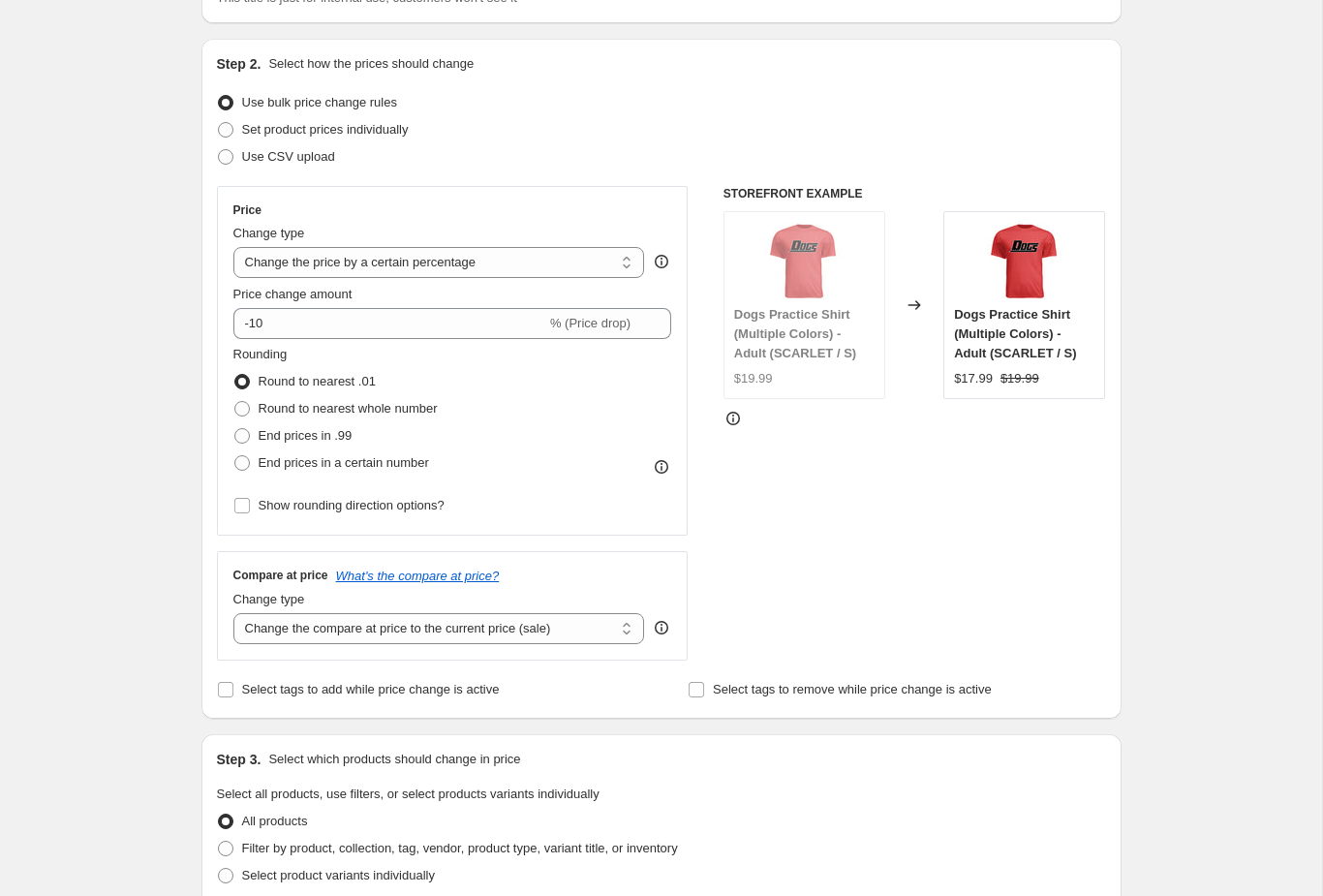 click on "Change the price to a certain amount Change the price by a certain amount Change the price by a certain percentage Change the price to the current compare at price (price before sale) Change the price by a certain amount relative to the compare at price Change the price by a certain percentage relative to the compare at price Don't change the price Change the price by a certain percentage relative to the cost per item Change price to certain cost margin" at bounding box center (439, 263) 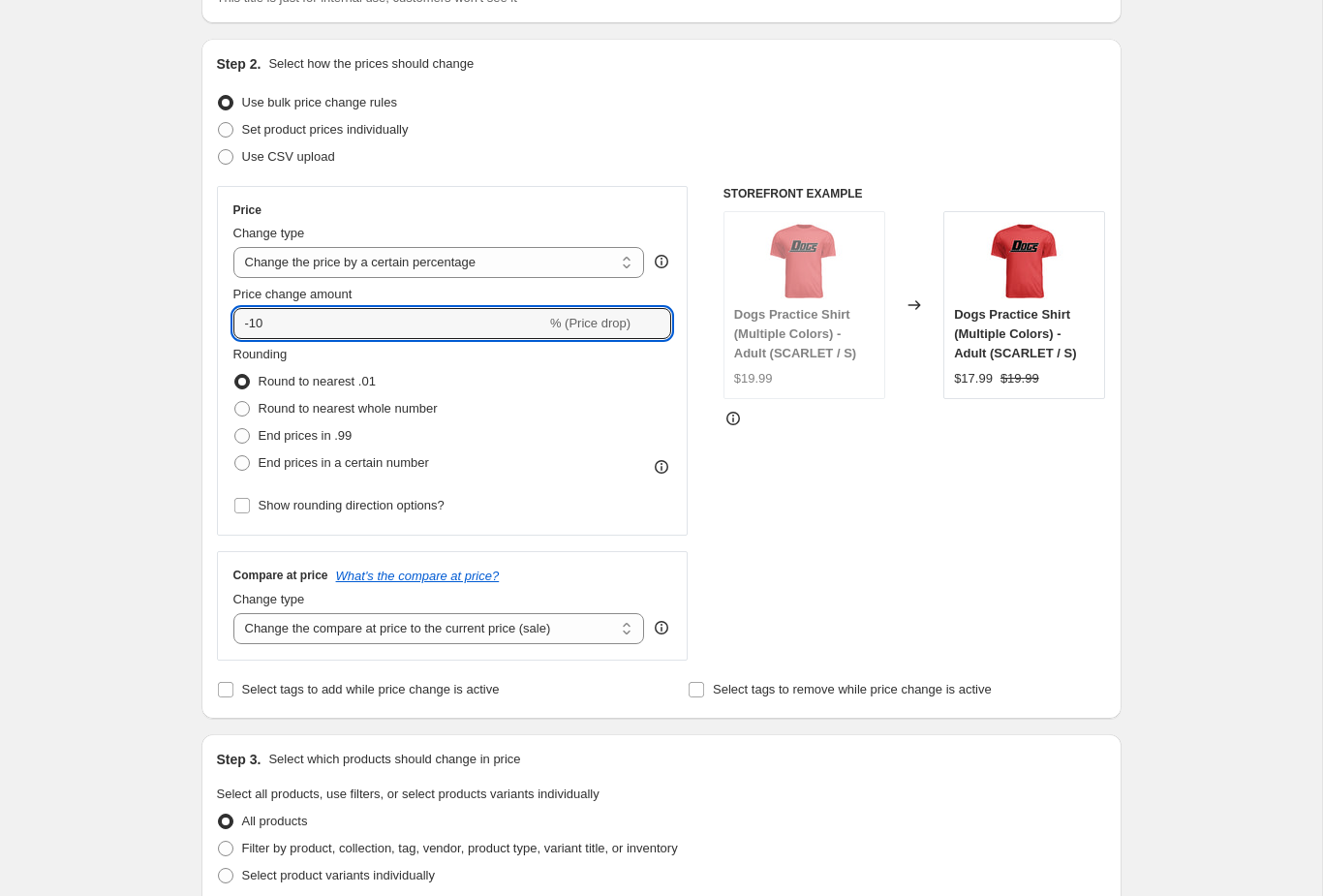 click on "-10" at bounding box center (389, 324) 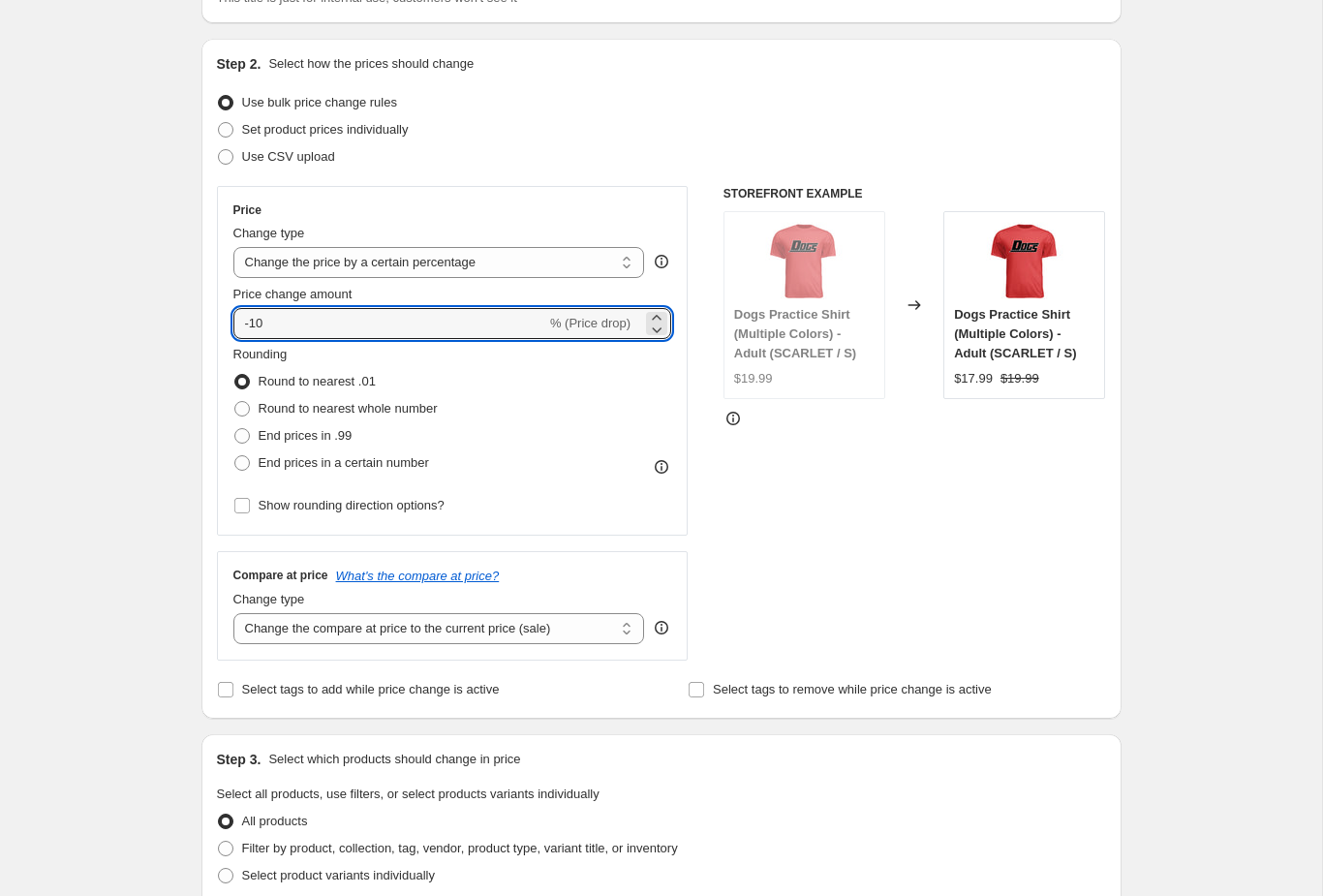 click 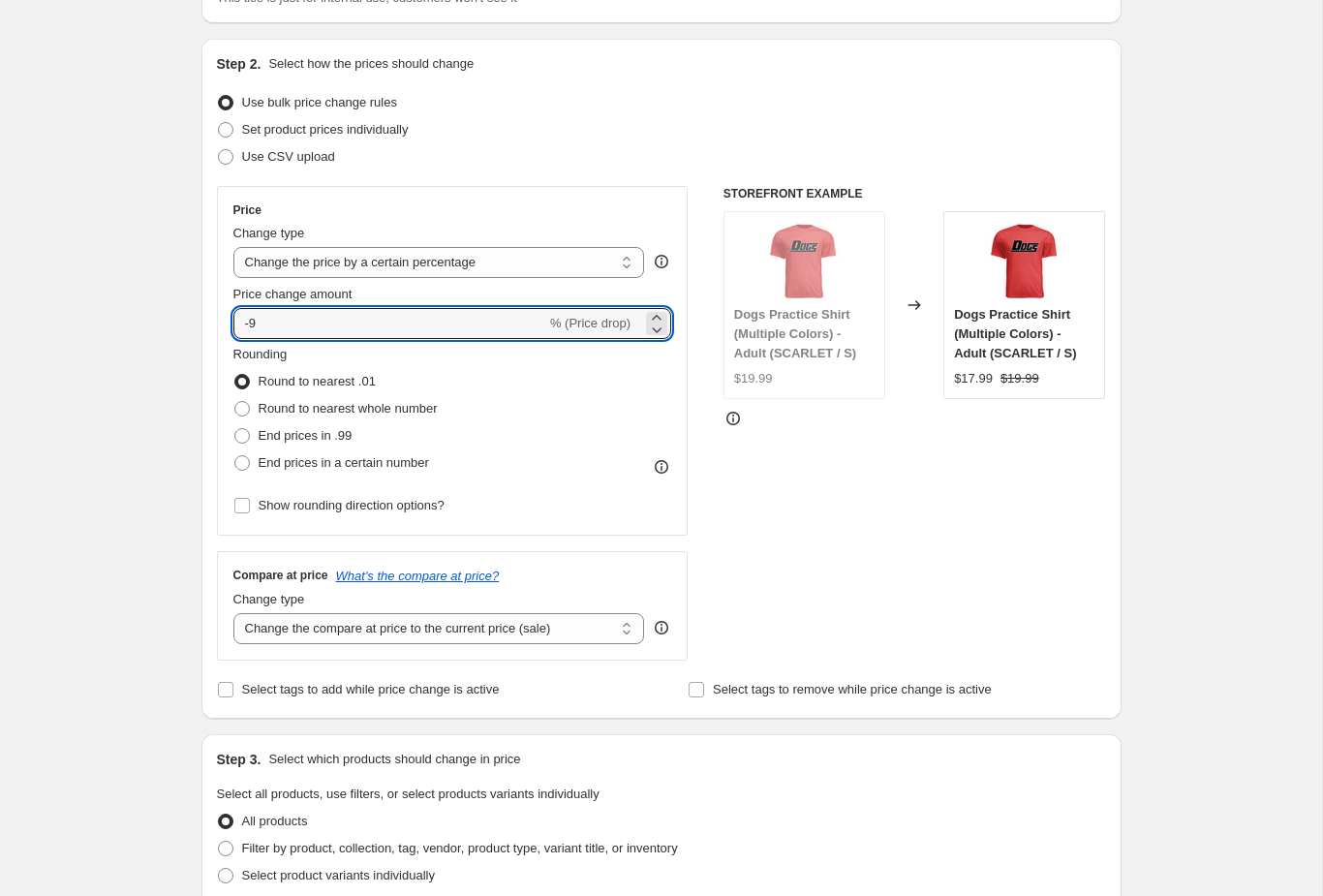 click 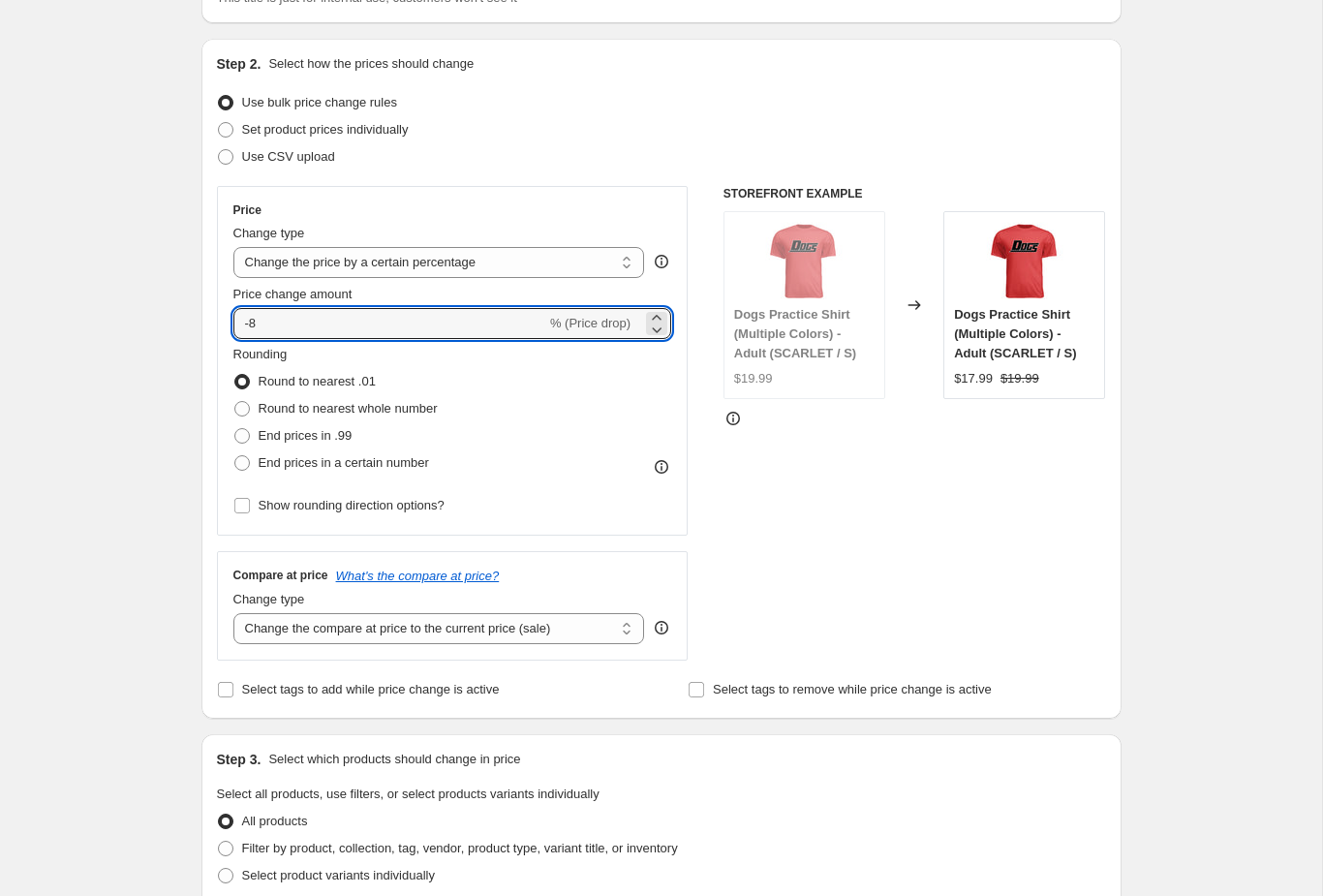 click 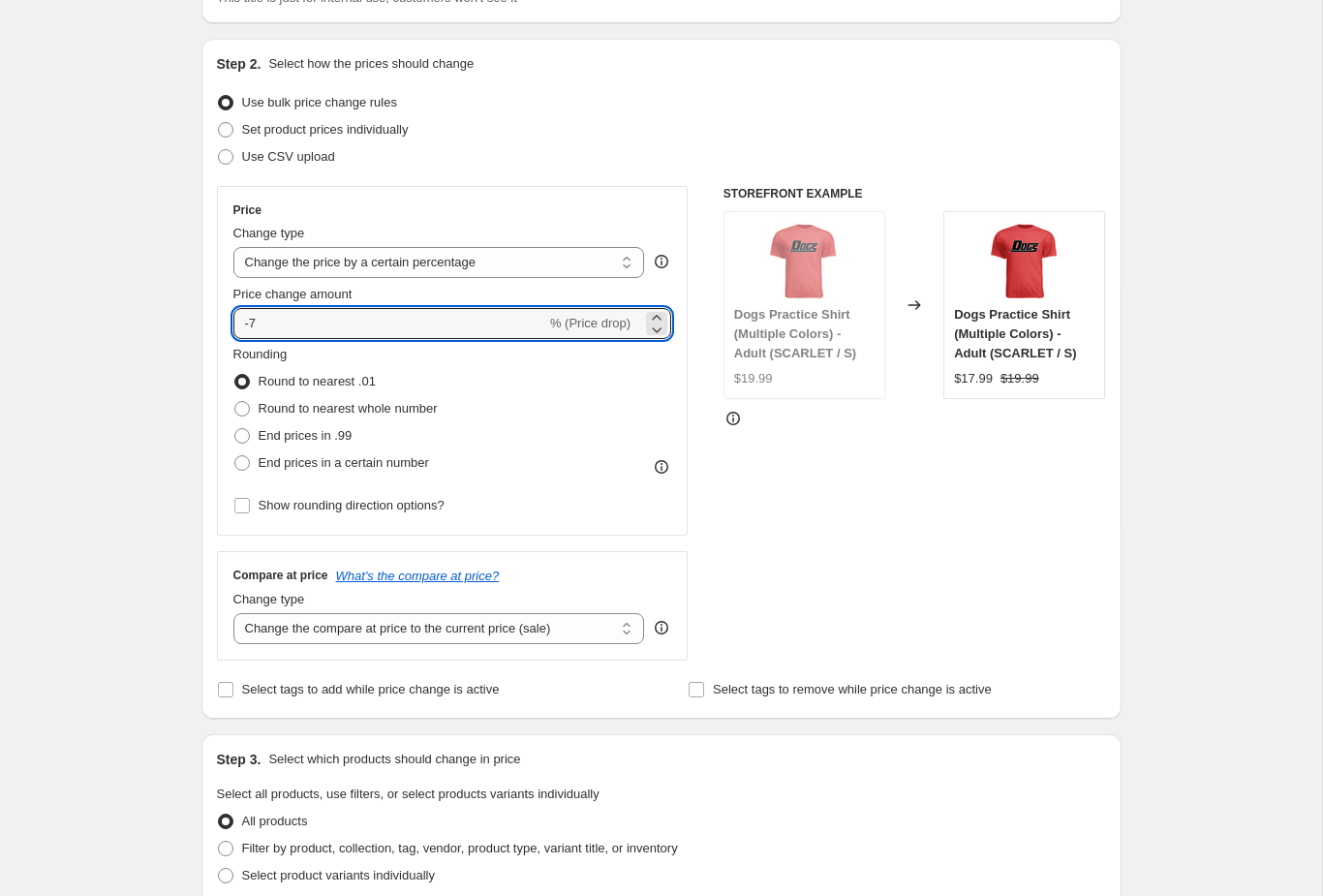 click 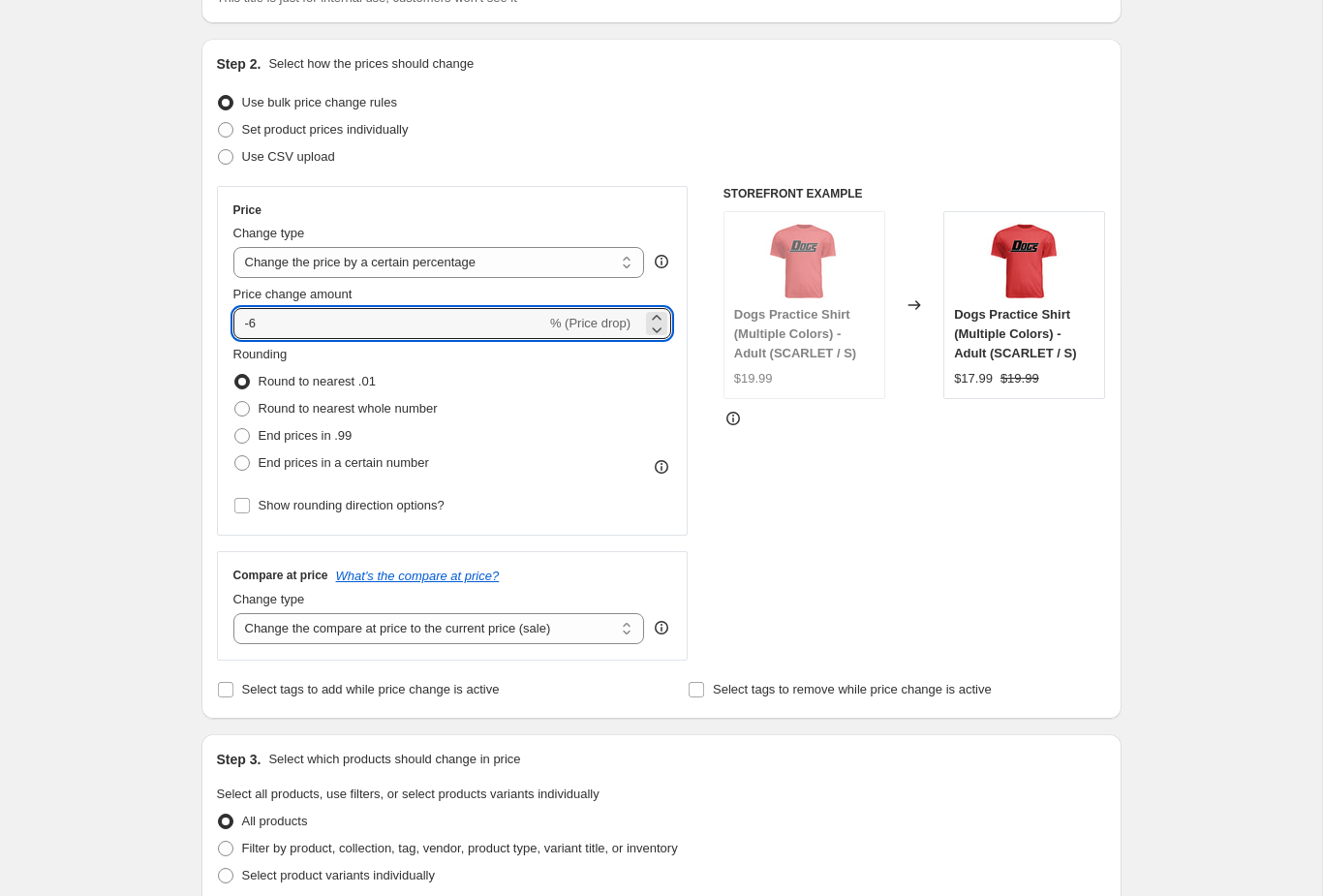 click 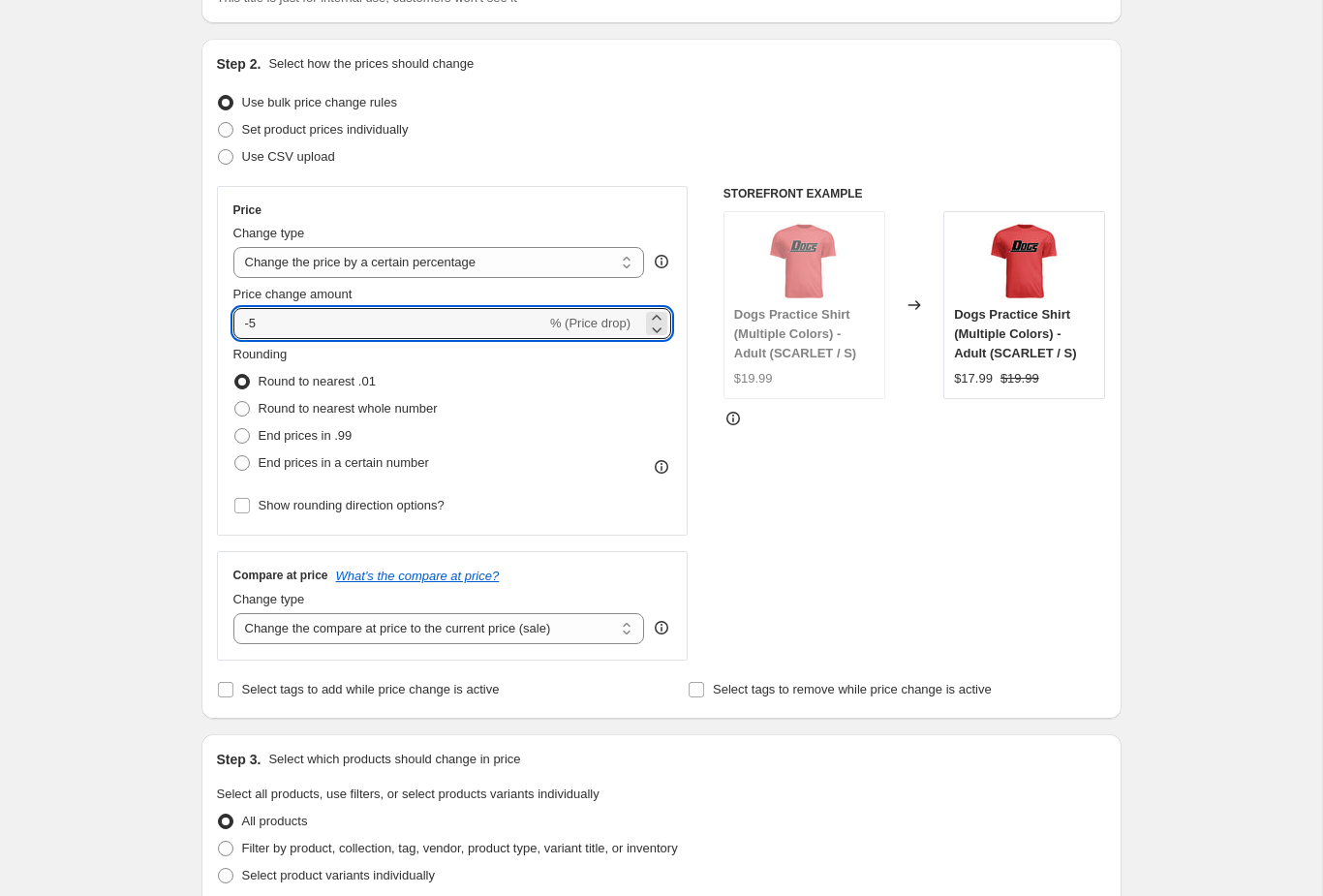 click 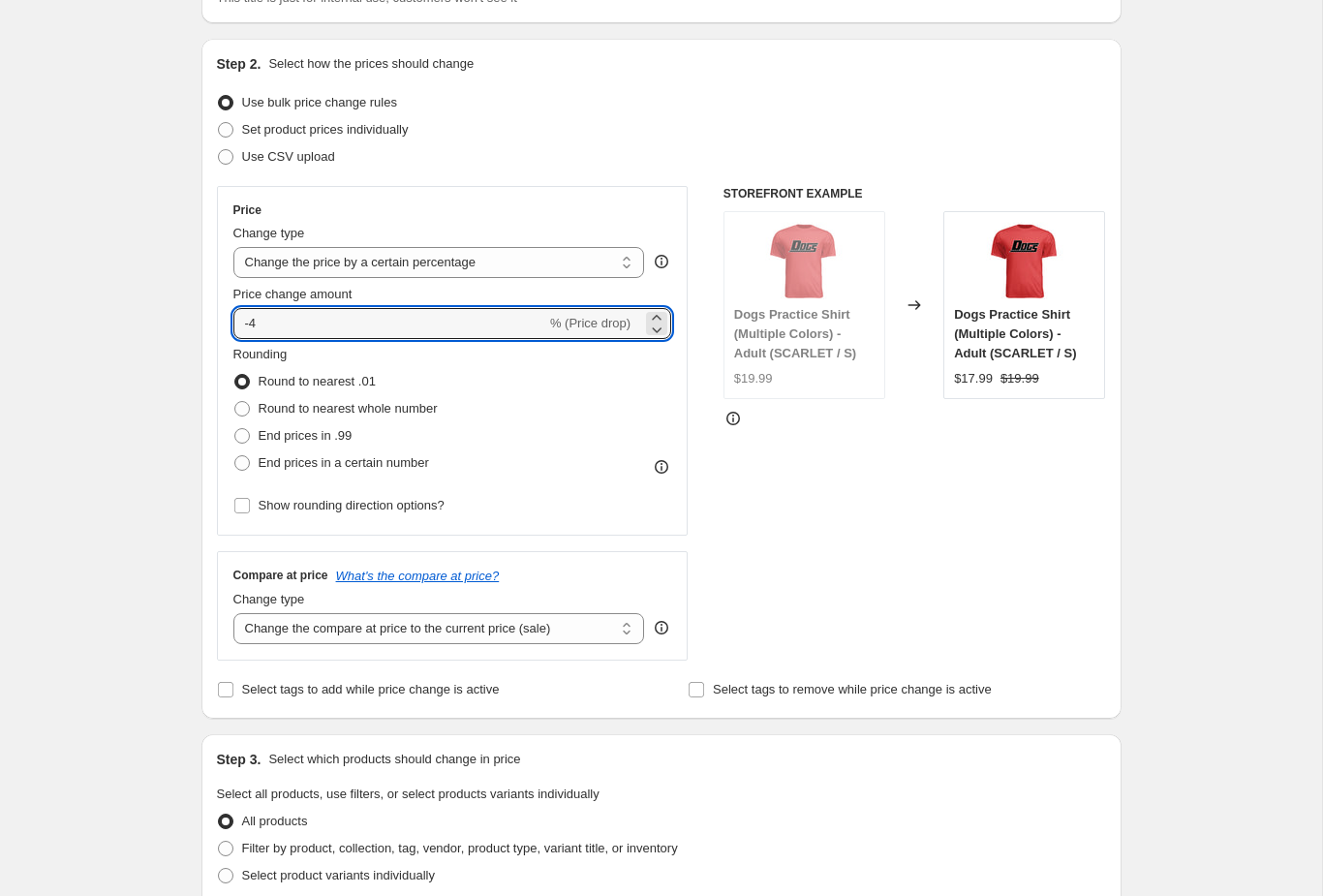 click 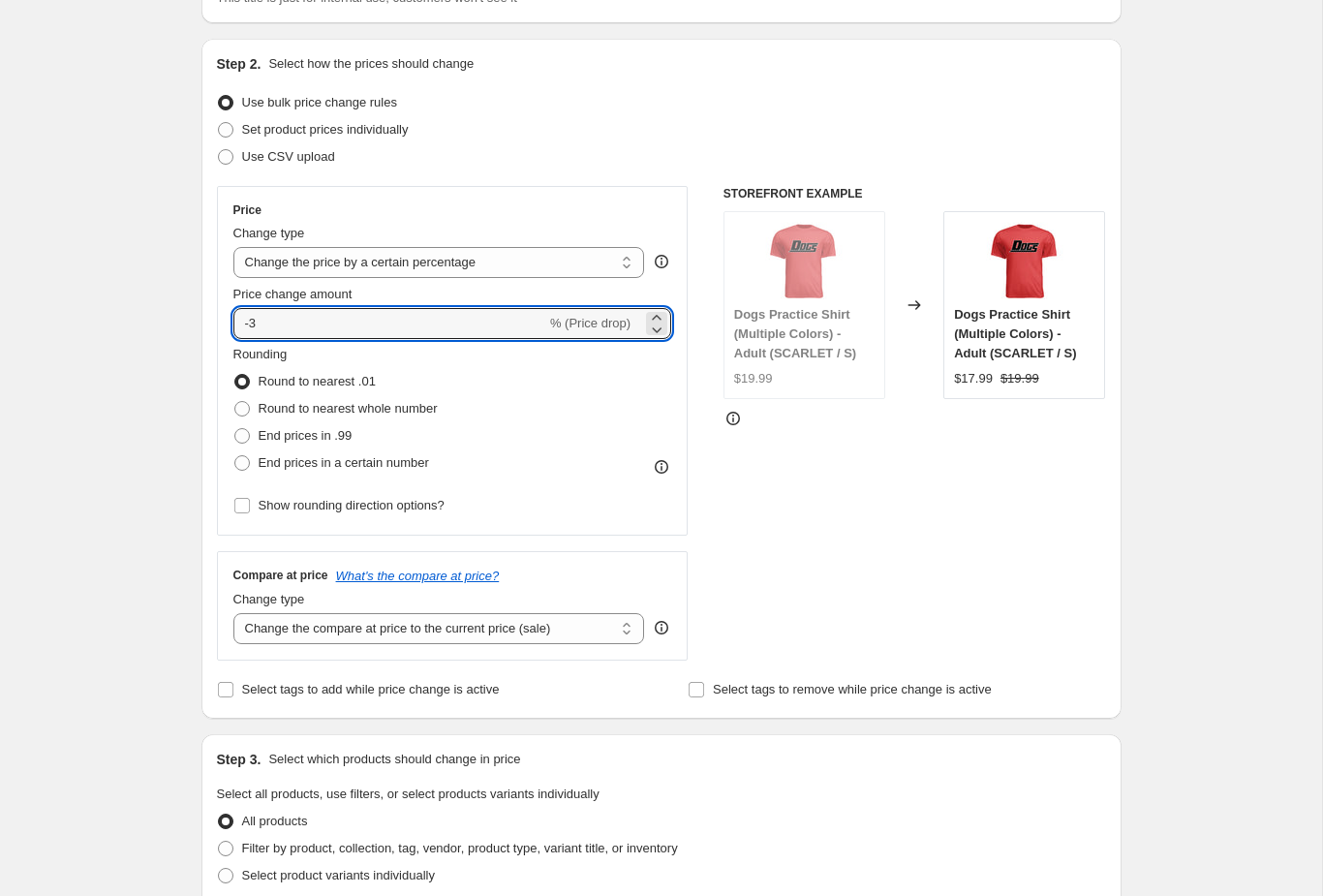 click 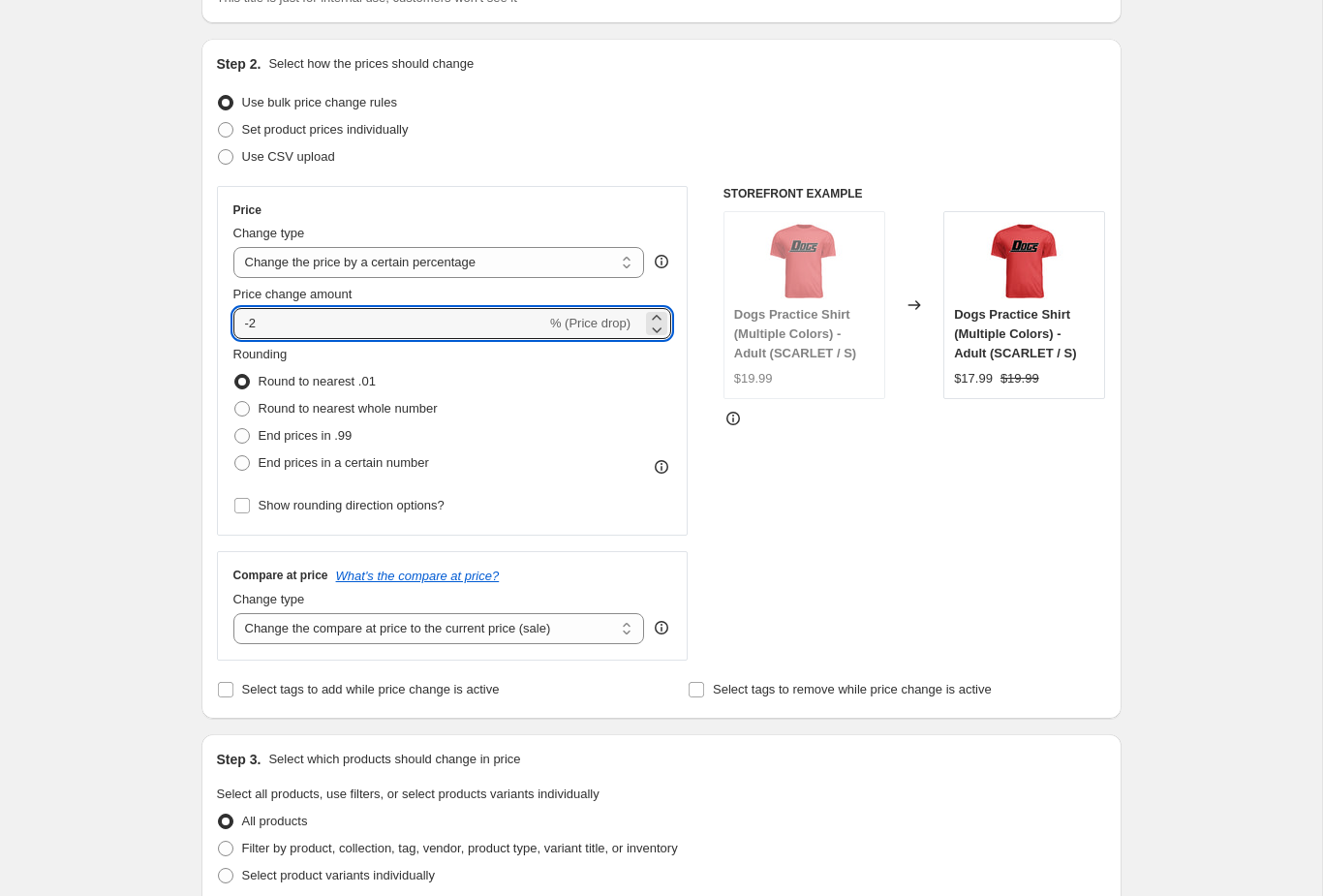 click 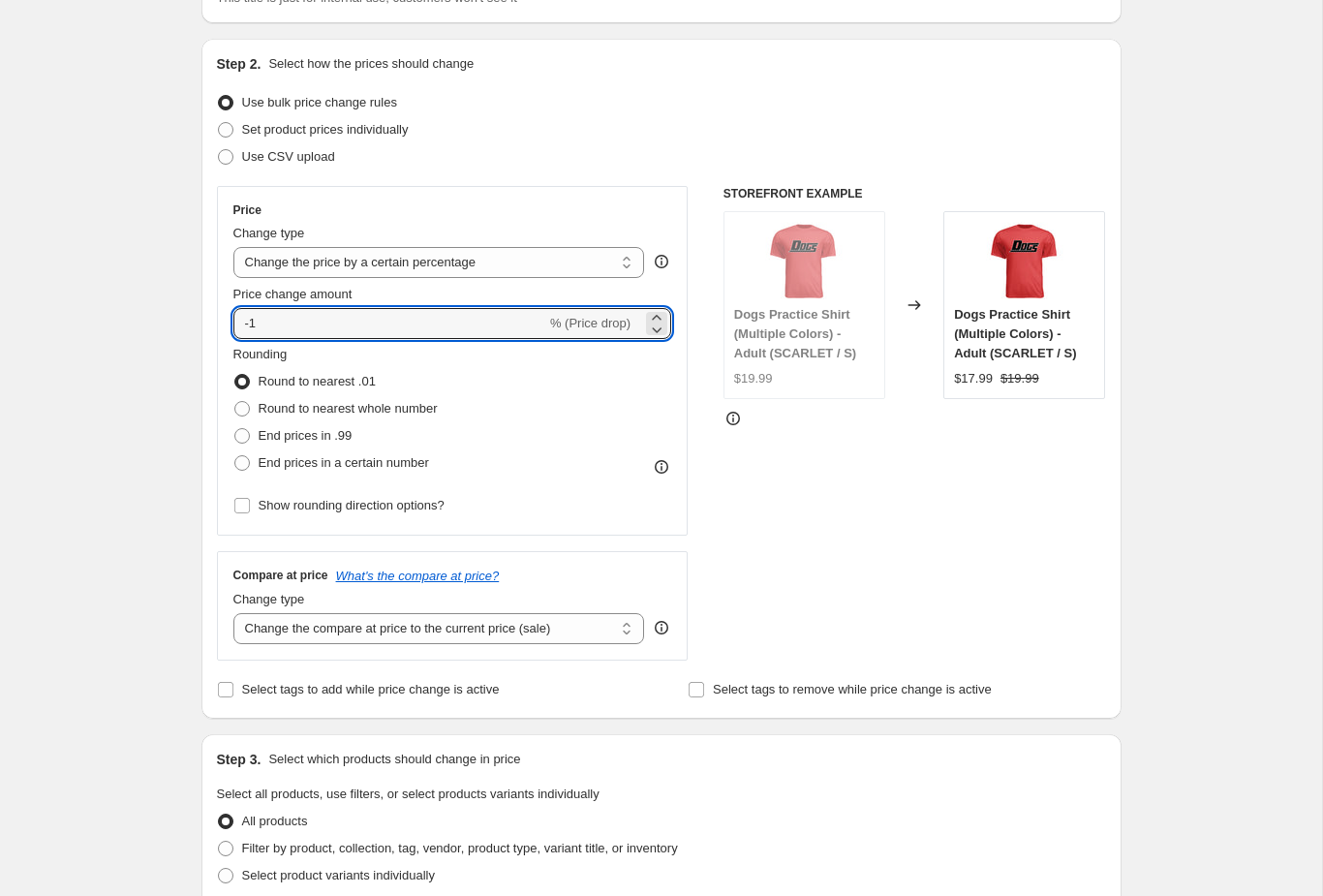 click 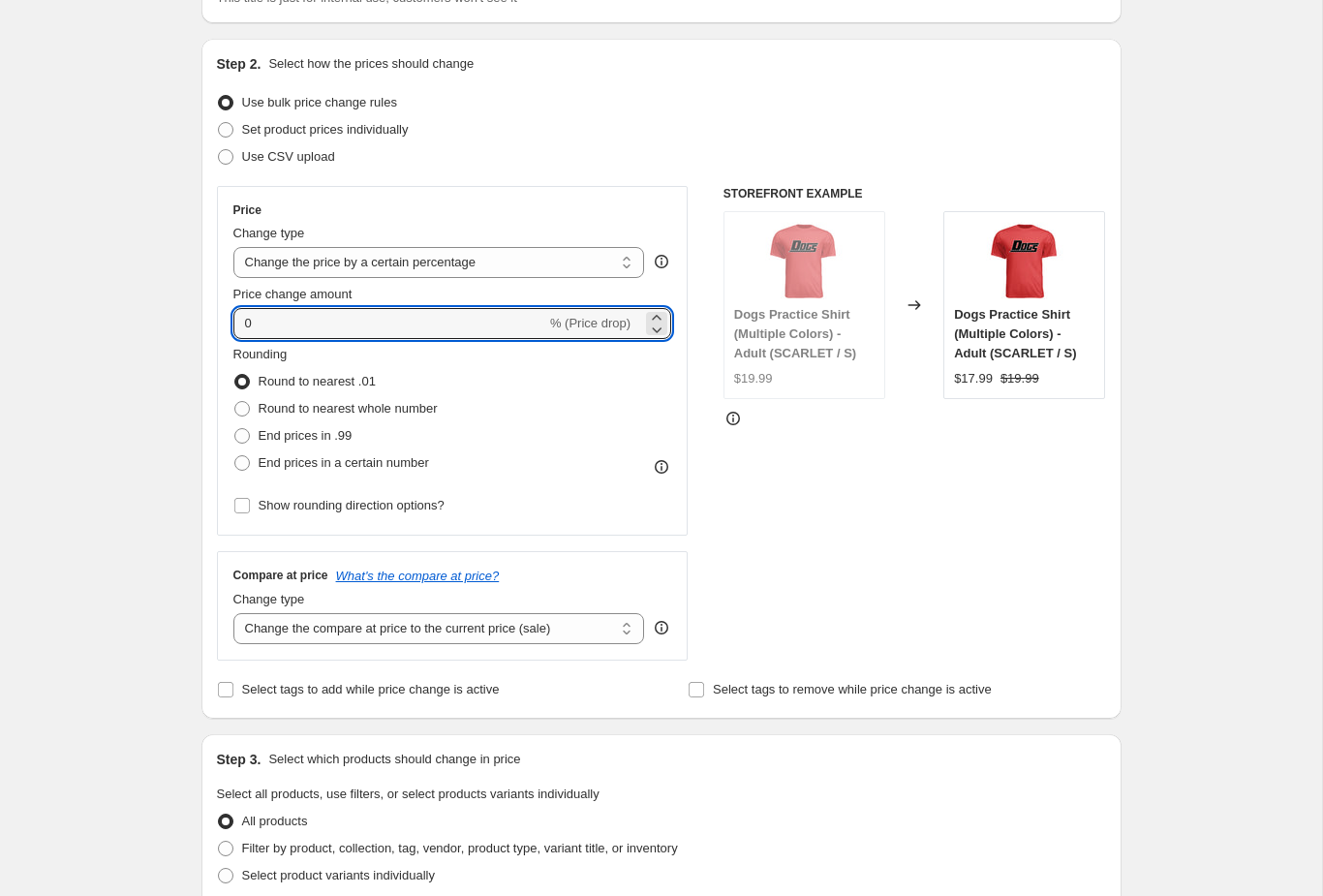 click 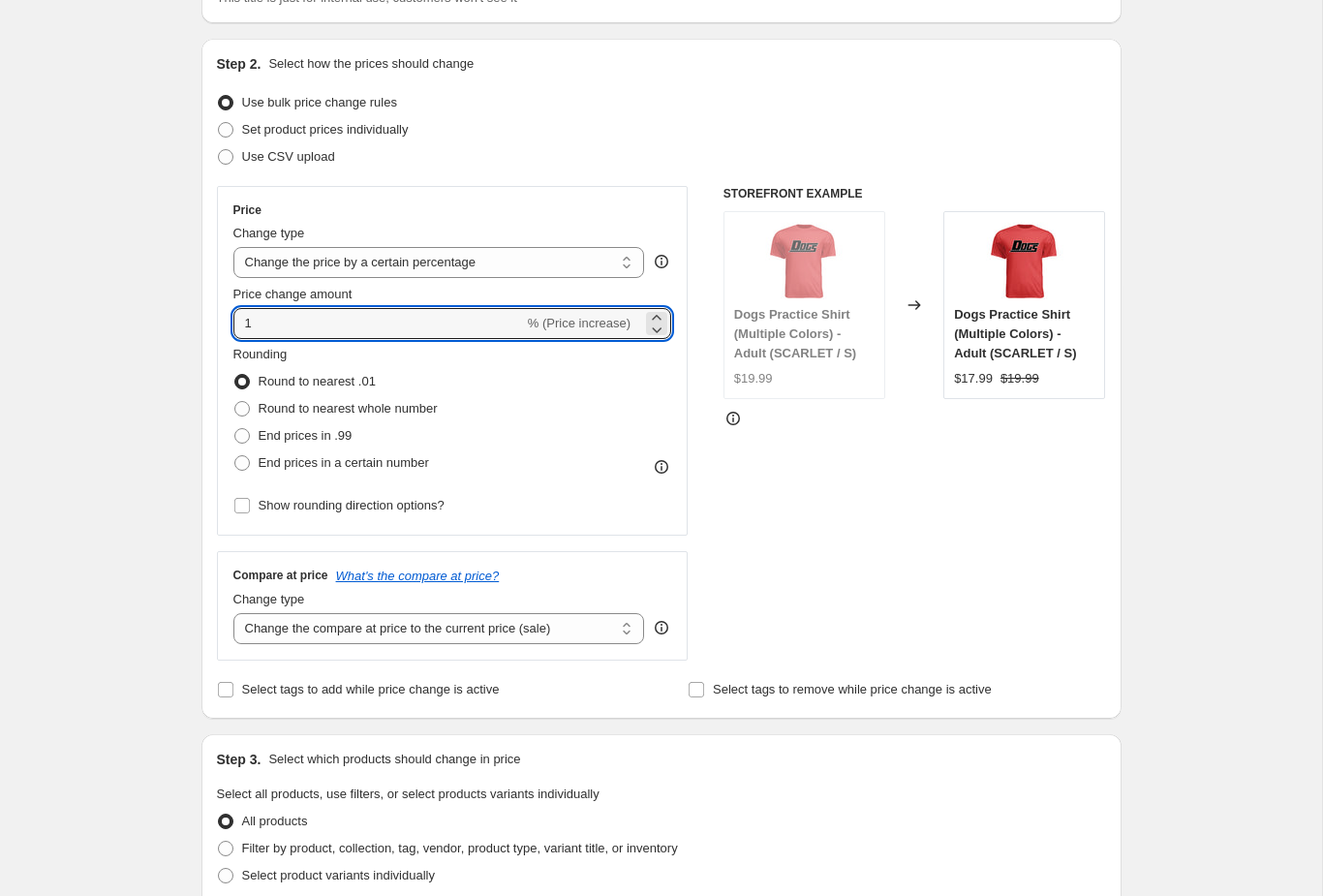 click 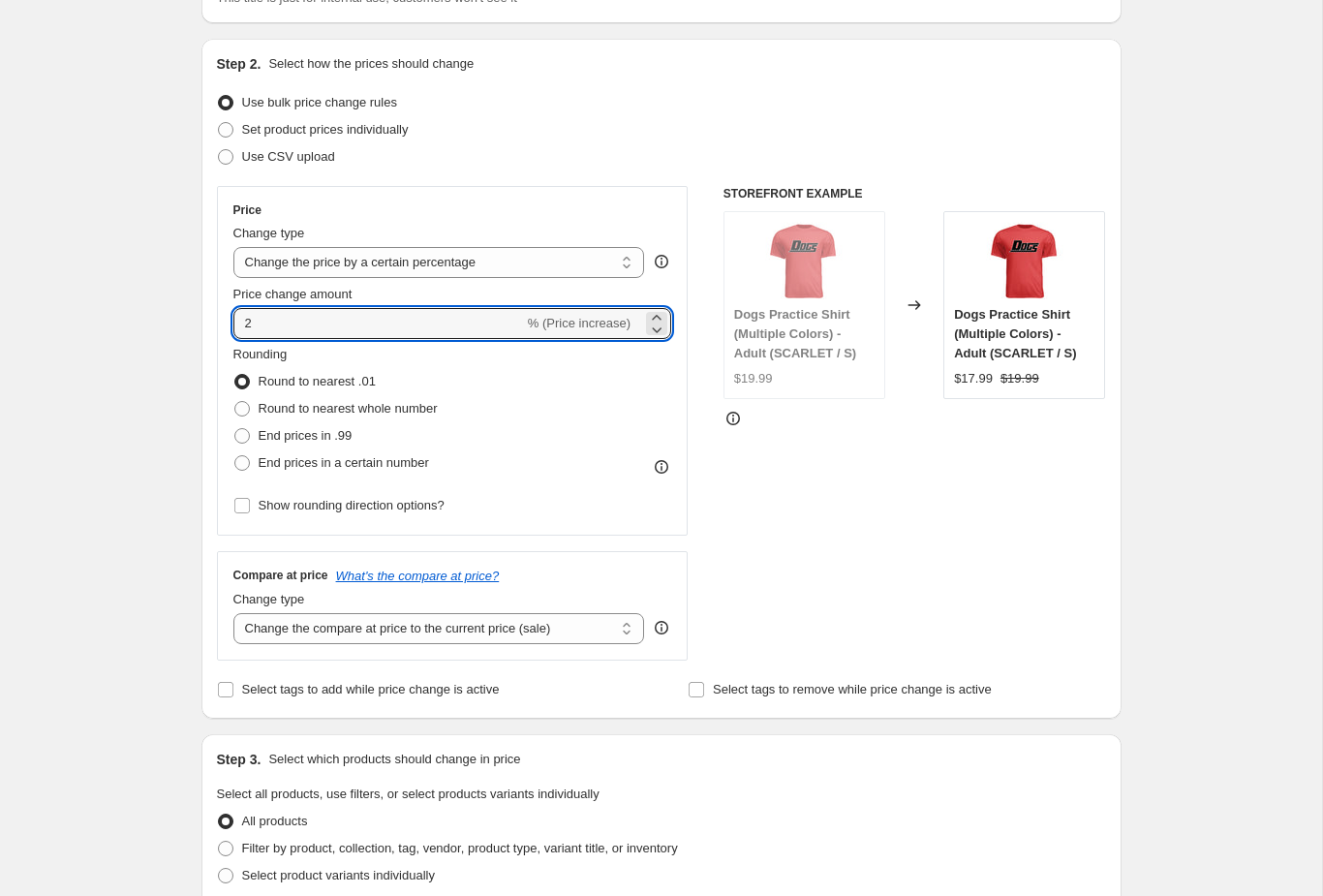click 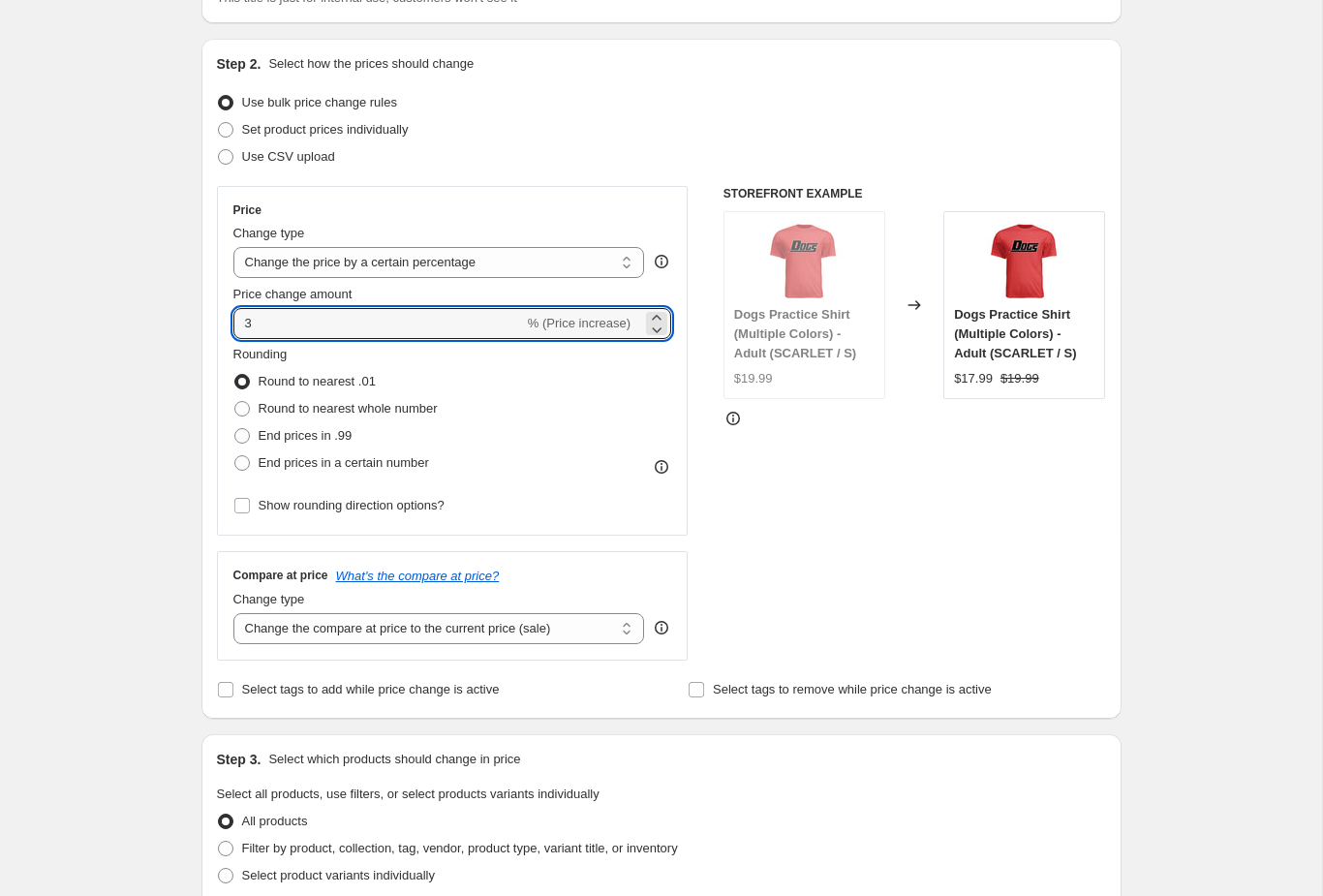 click 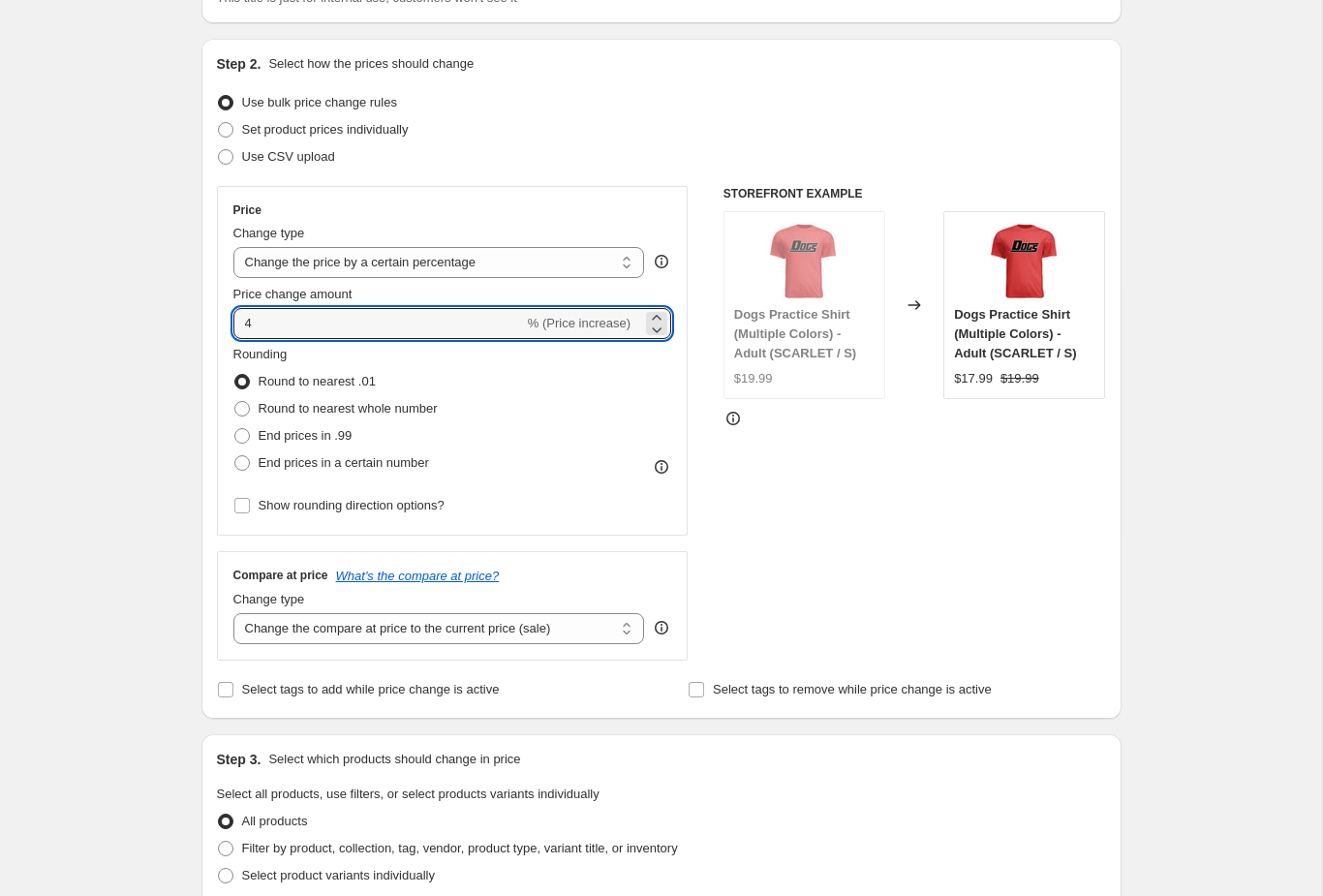 click 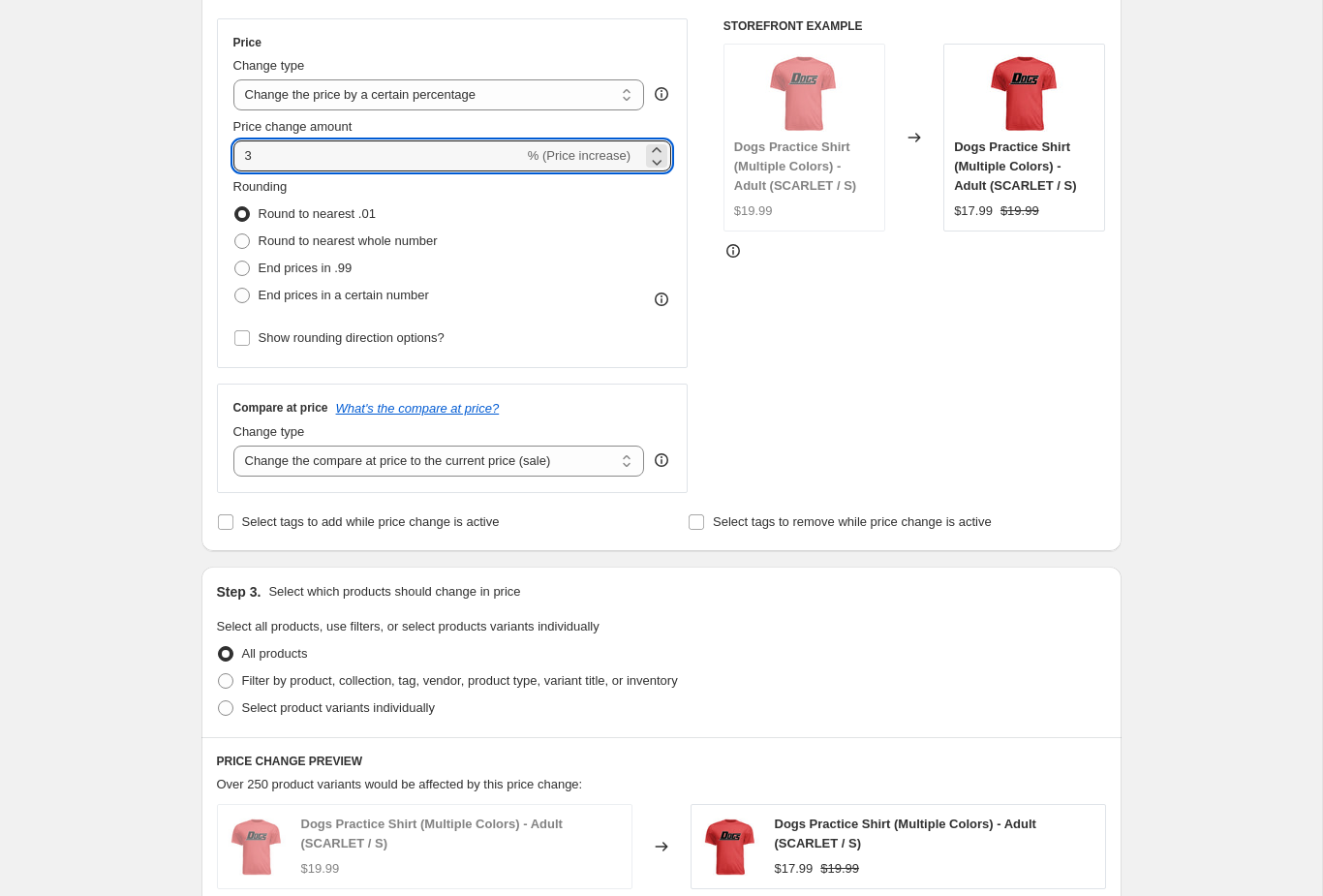 scroll, scrollTop: 346, scrollLeft: 0, axis: vertical 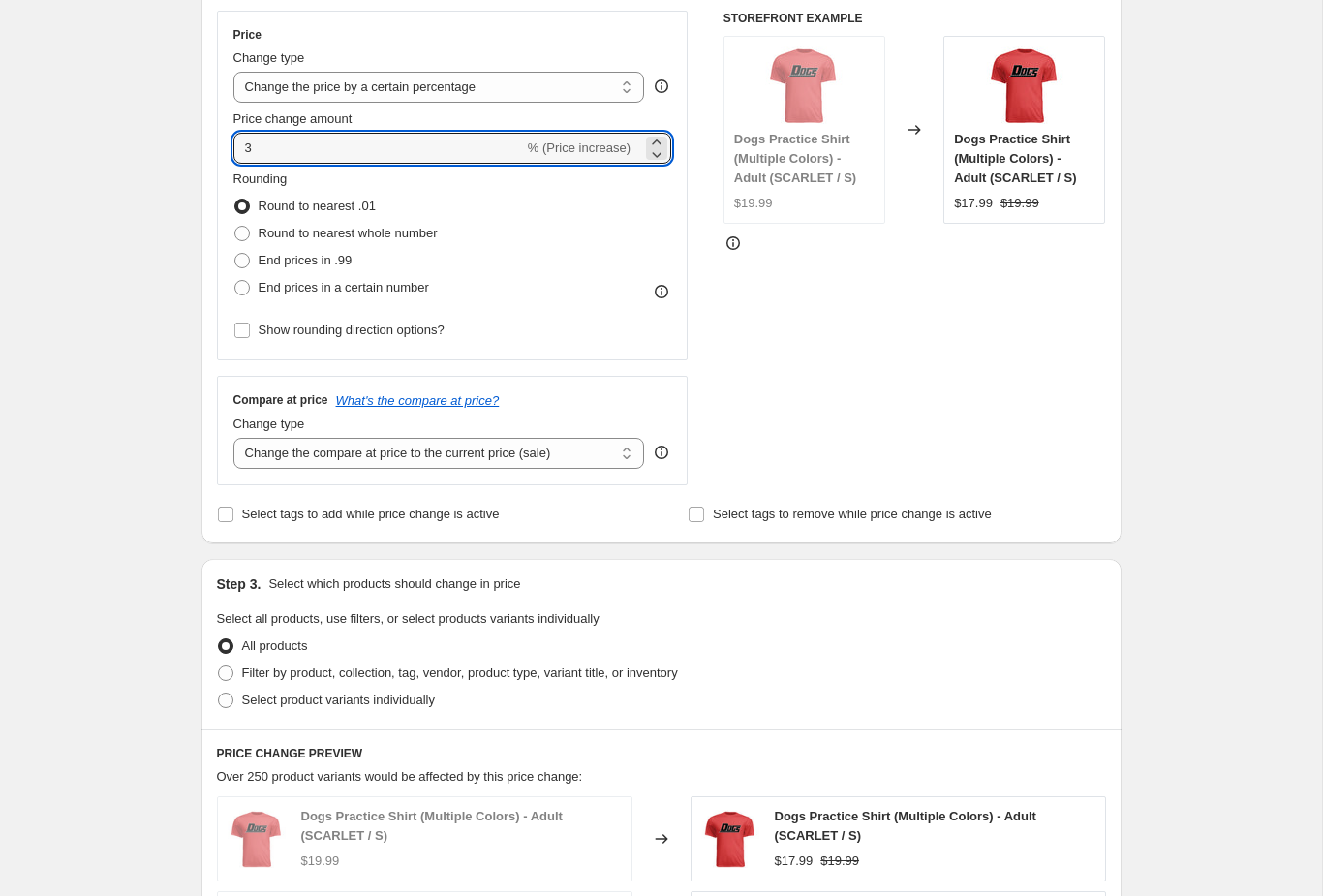 click on "End prices in .99" at bounding box center [305, 260] 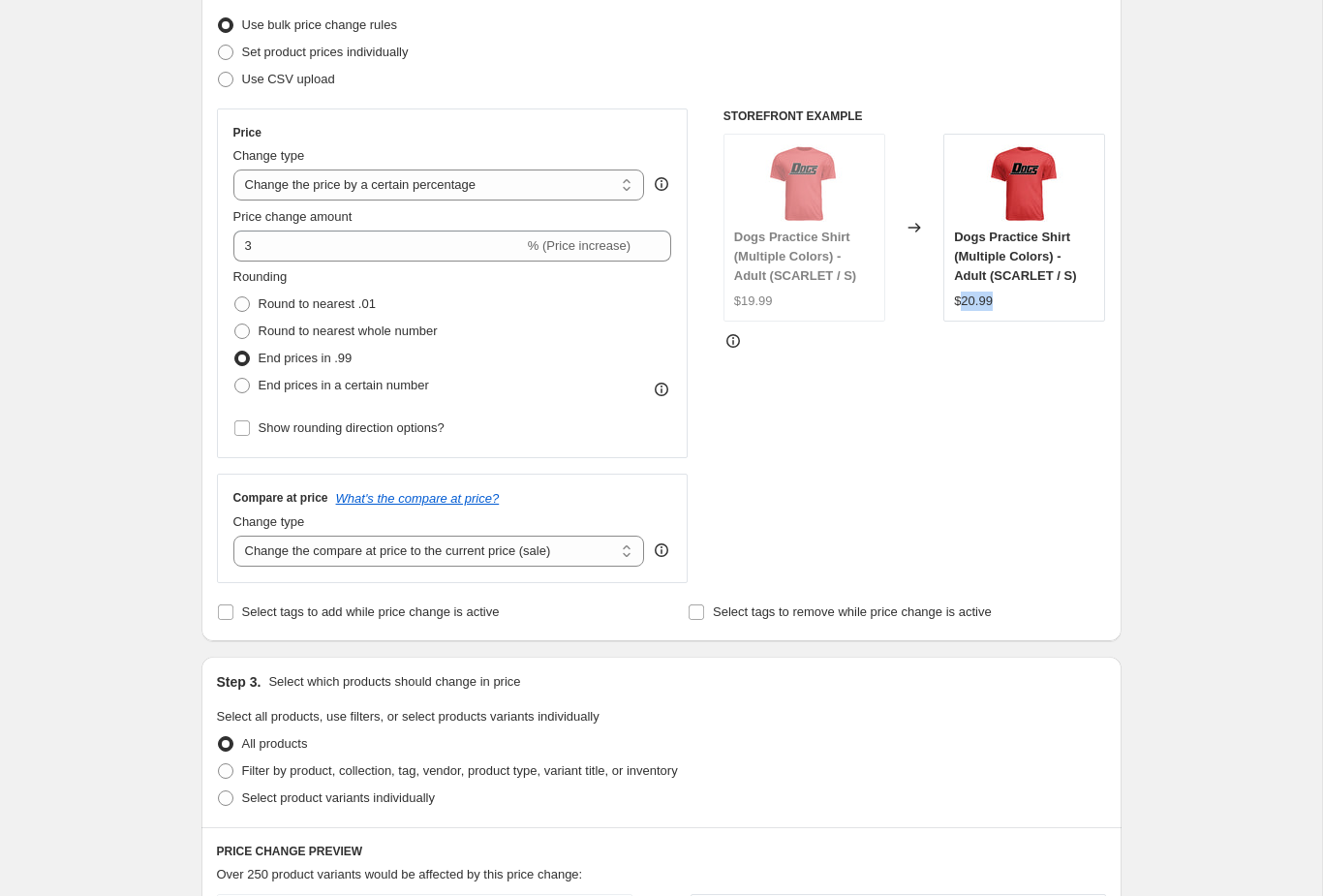 scroll, scrollTop: 247, scrollLeft: 0, axis: vertical 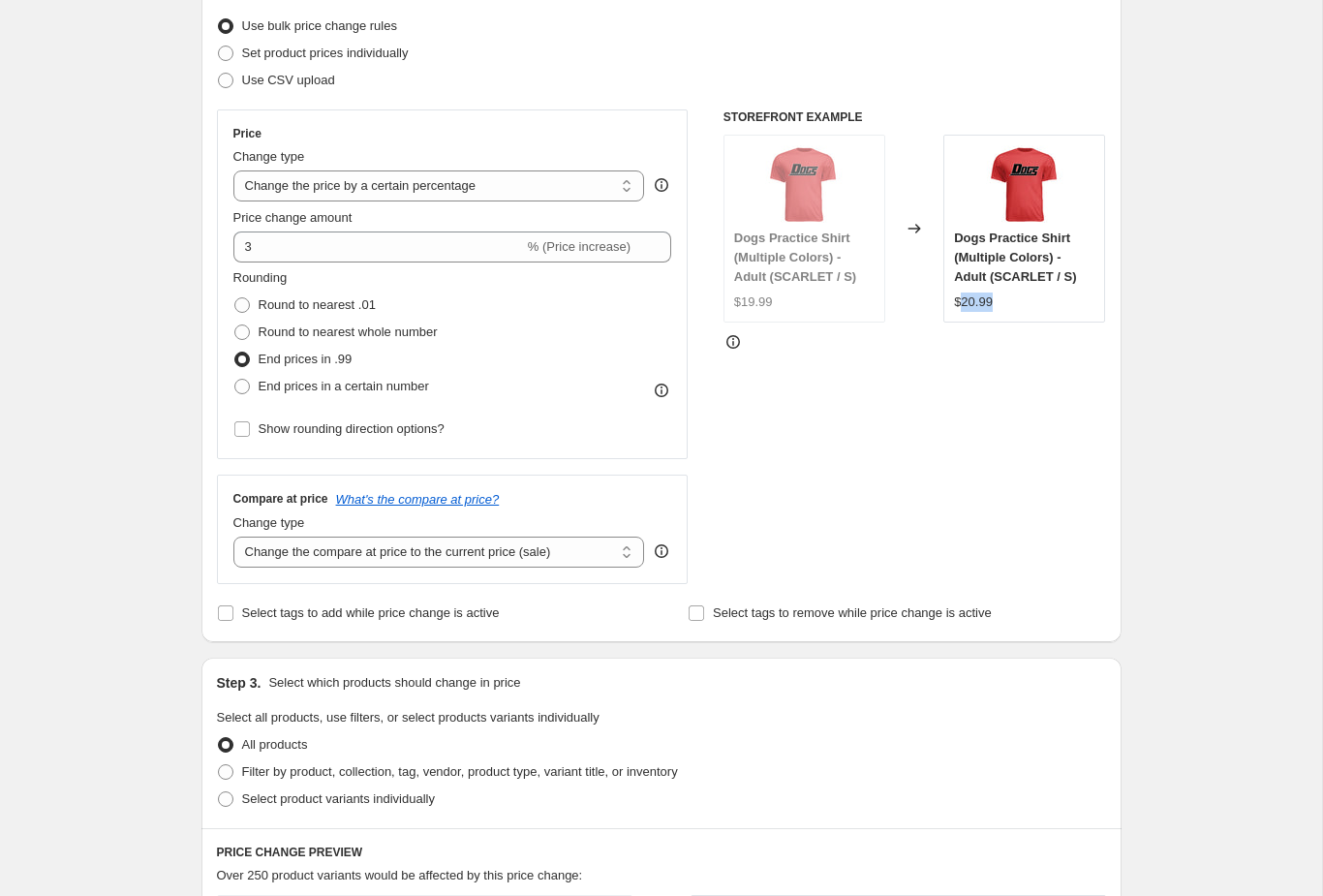 click on "STOREFRONT EXAMPLE Dogs Practice Shirt (Multiple Colors) -  Adult (SCARLET / S) $19.99 Changed to Dogs Practice Shirt (Multiple Colors) -  Adult (SCARLET / S) $20.99" at bounding box center [914, 347] 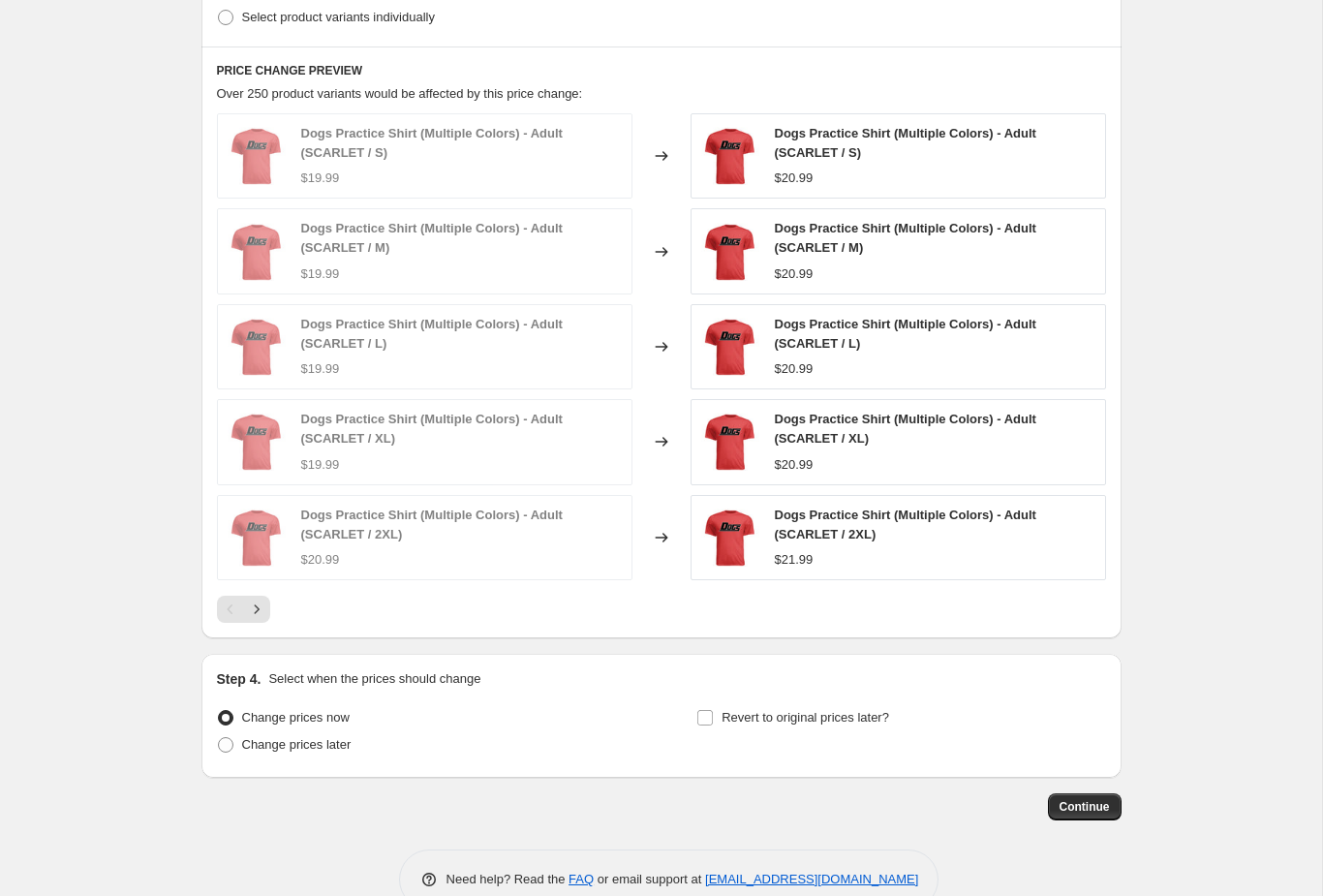 scroll, scrollTop: 1023, scrollLeft: 0, axis: vertical 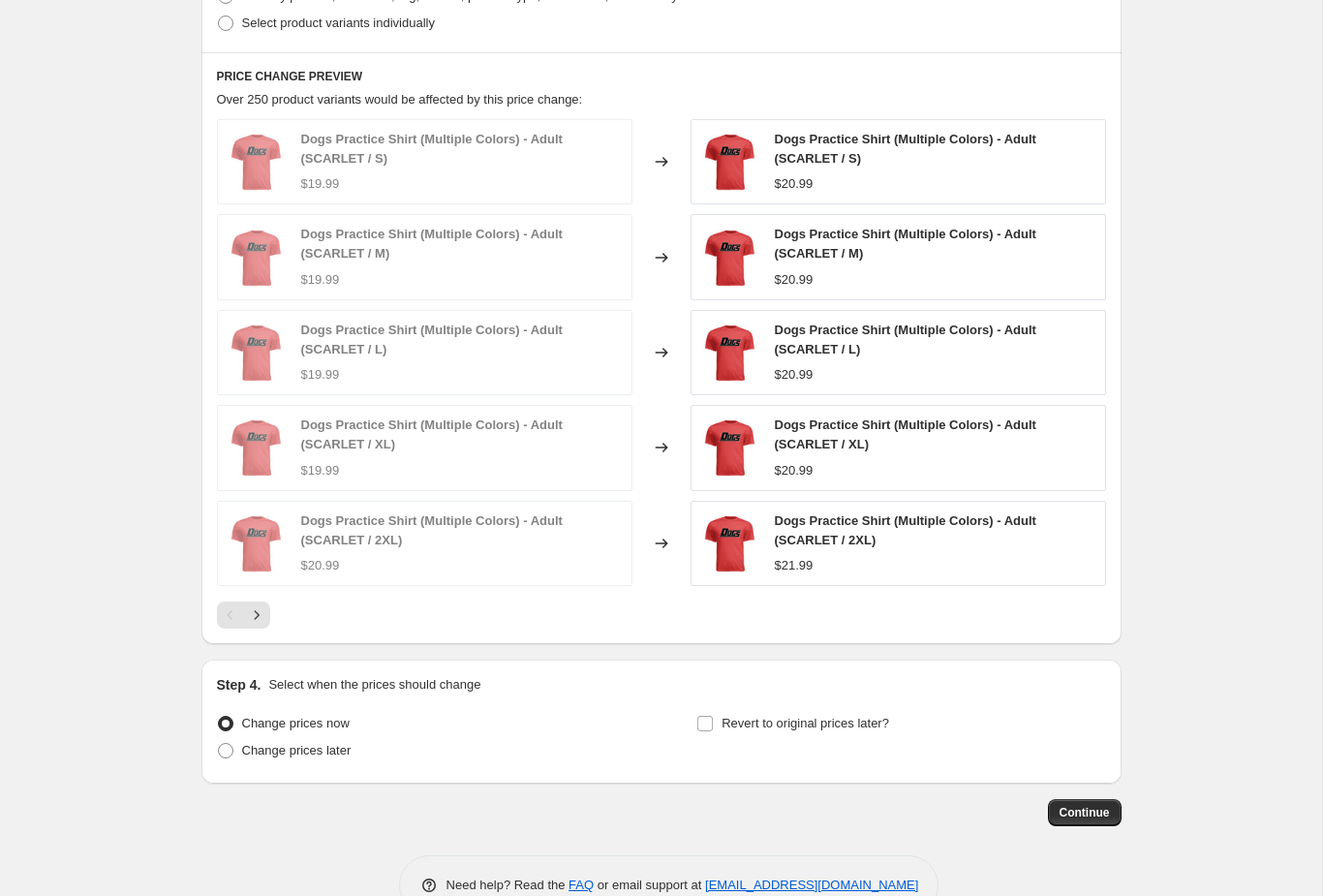 click on "Revert to original prices later?" at bounding box center (705, 724) 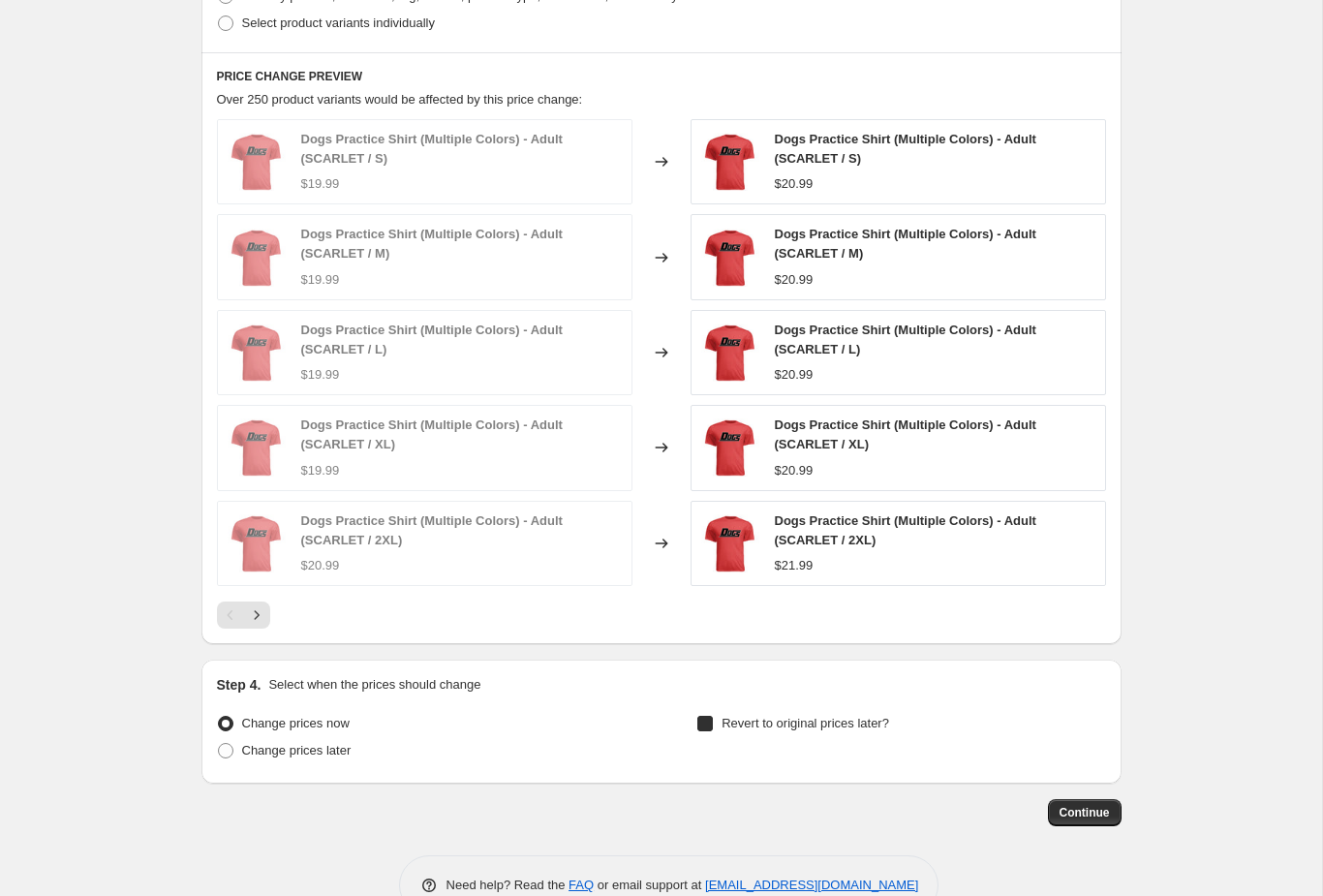 checkbox on "true" 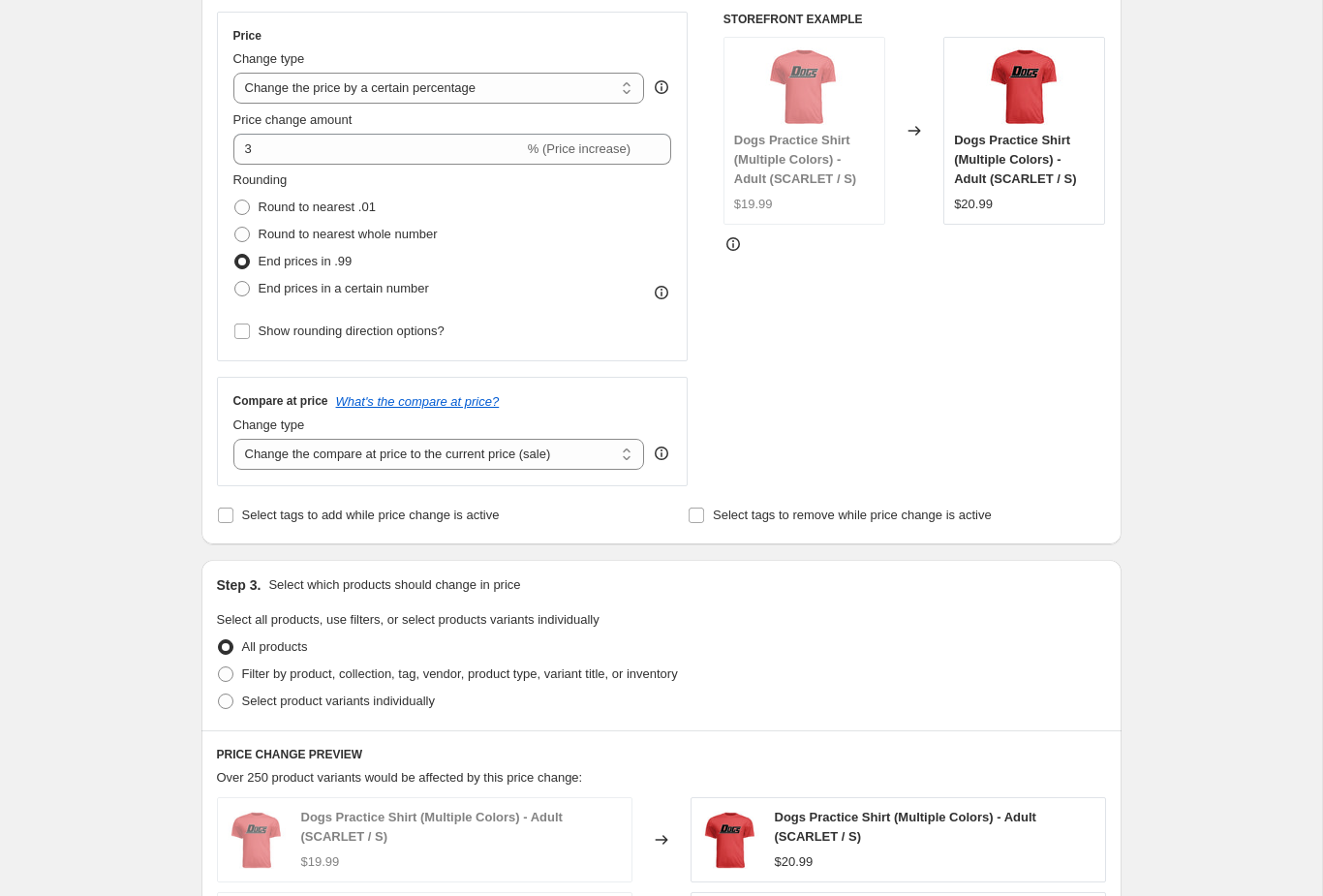 scroll, scrollTop: 338, scrollLeft: 0, axis: vertical 